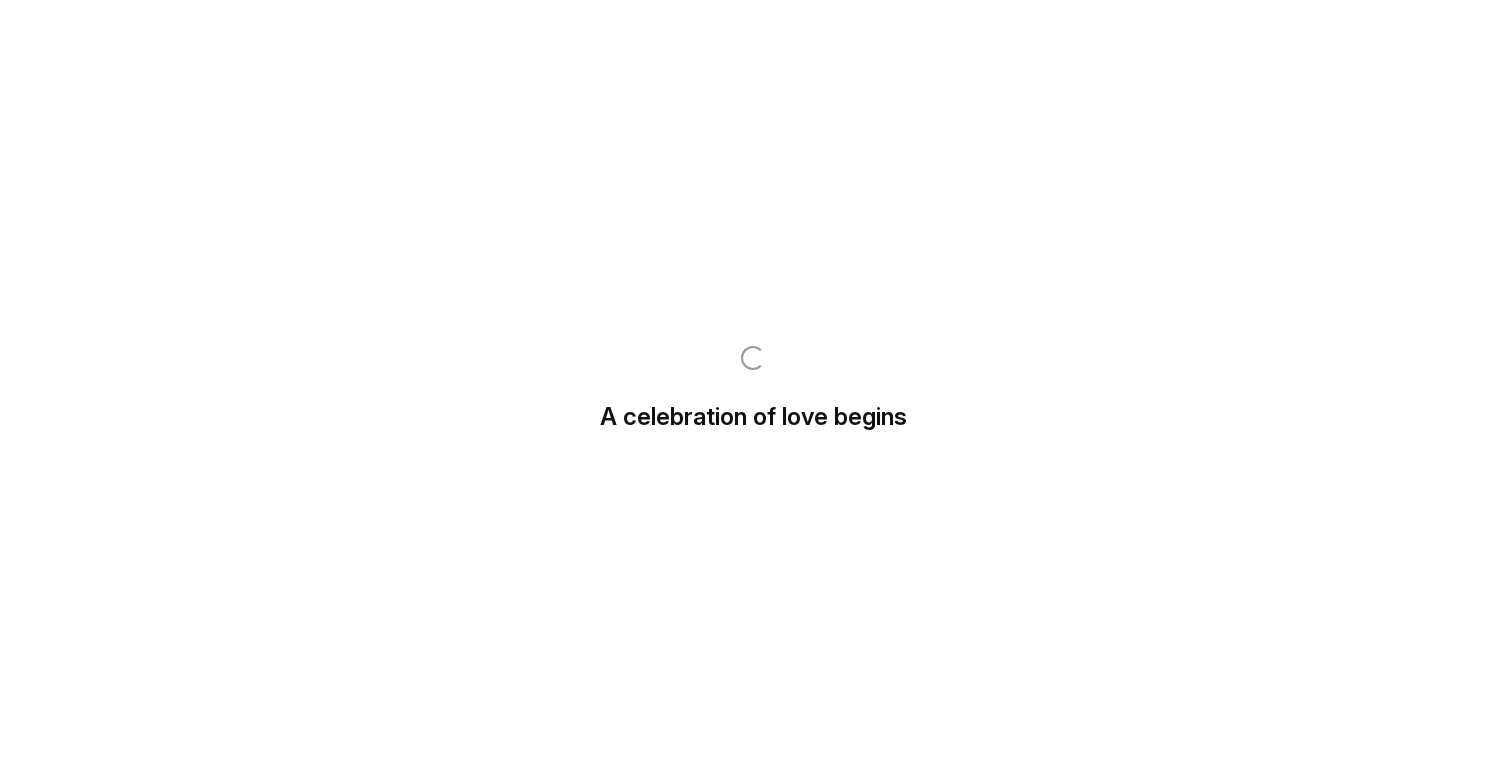 scroll, scrollTop: 0, scrollLeft: 0, axis: both 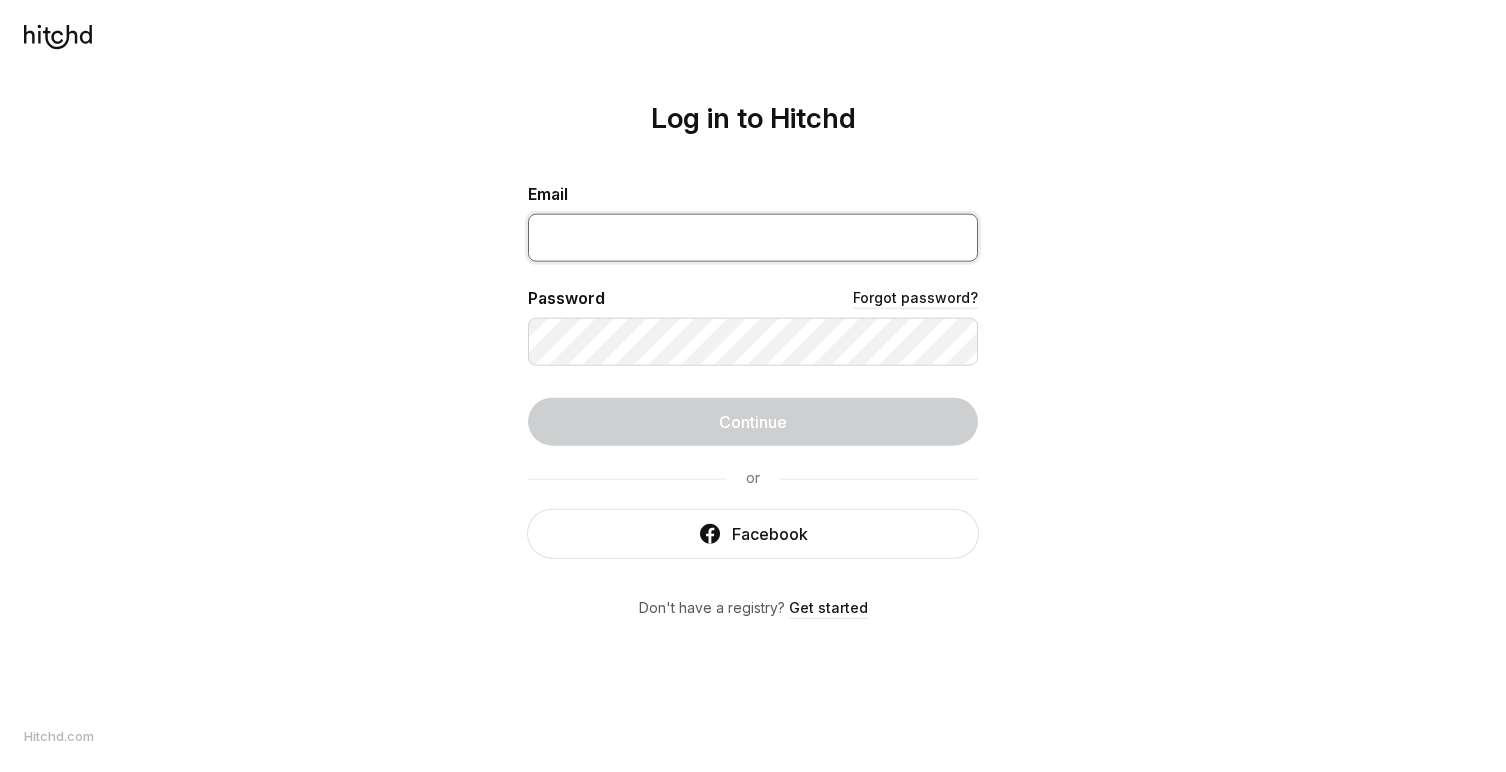 click at bounding box center [753, 238] 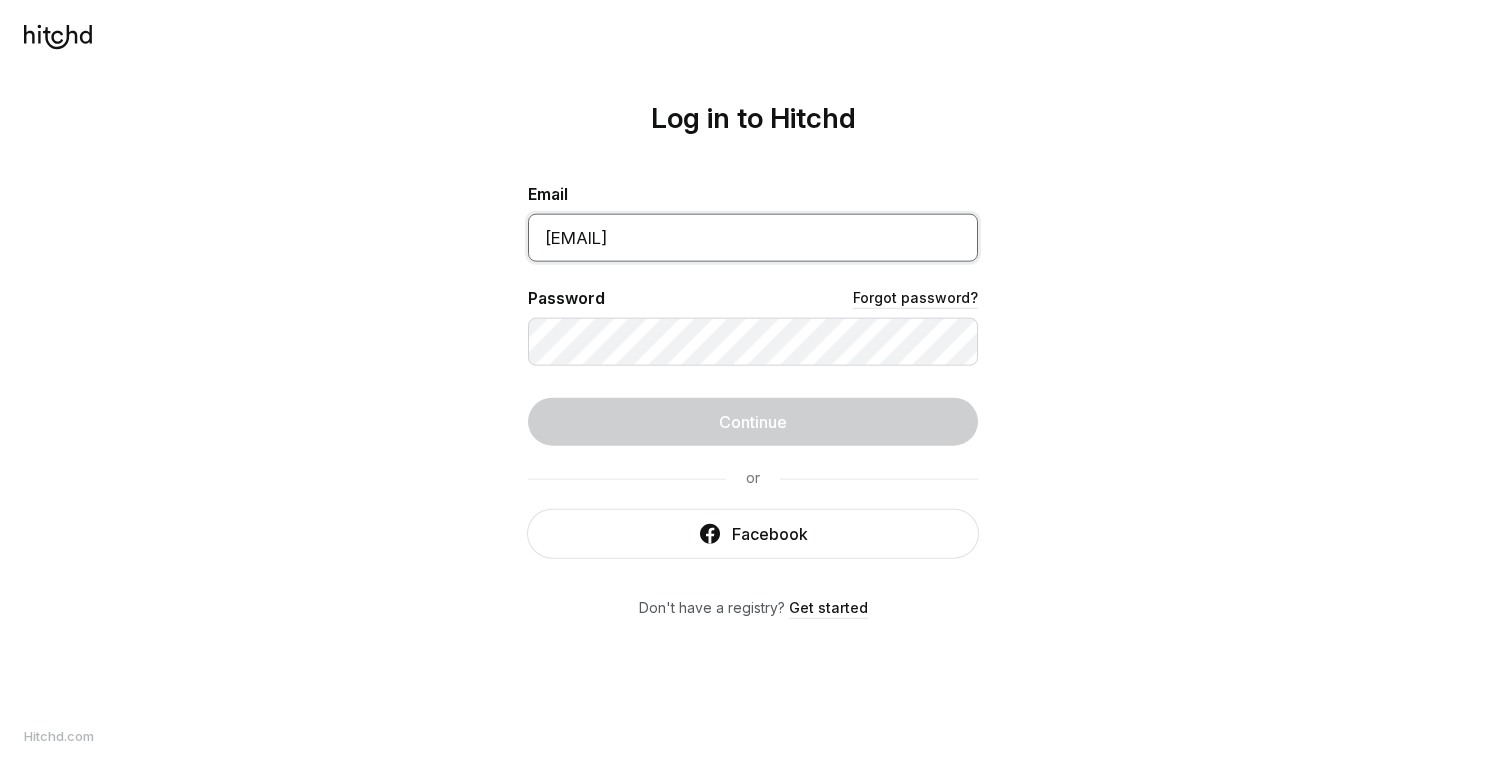 type on "[EMAIL]" 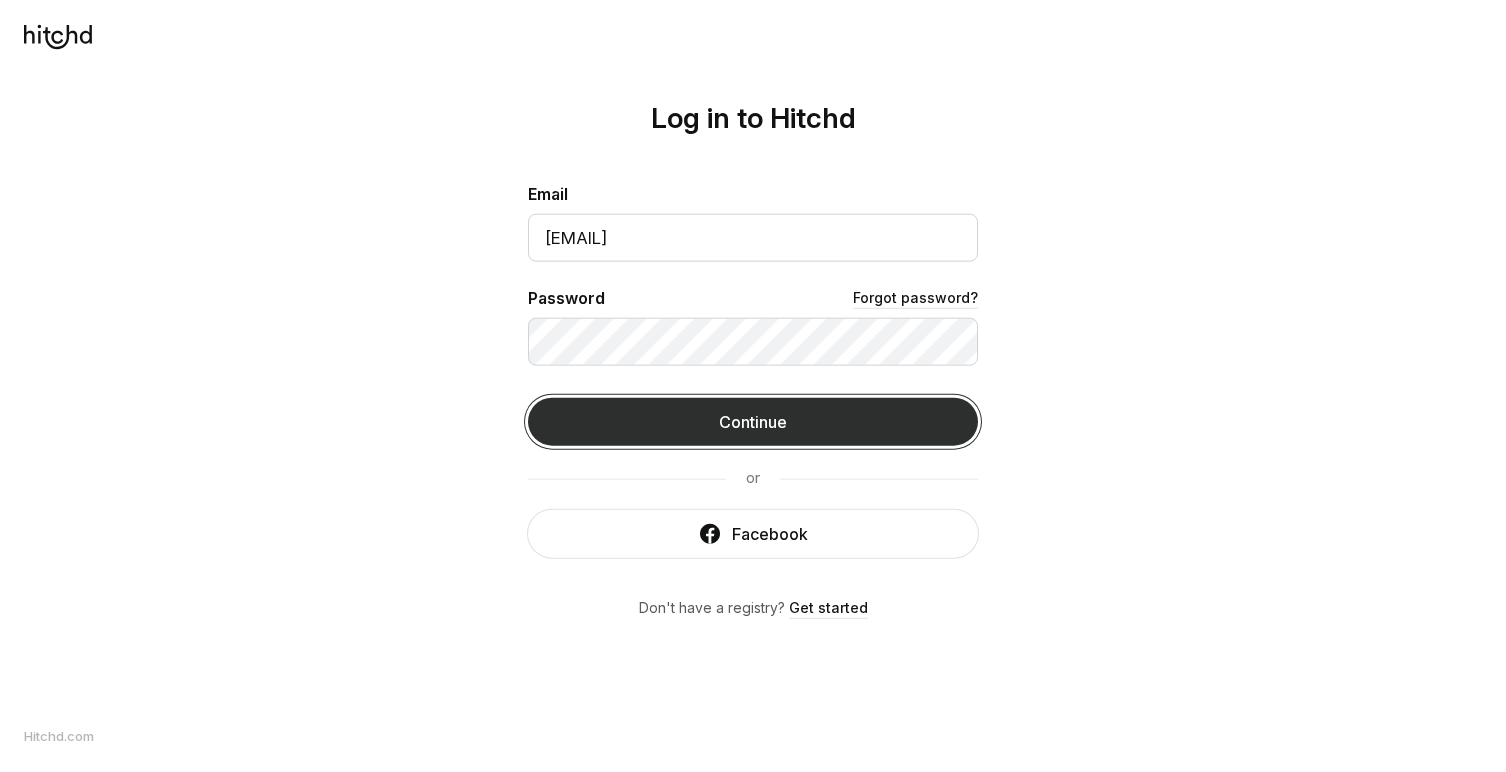 click on "Continue" at bounding box center [753, 422] 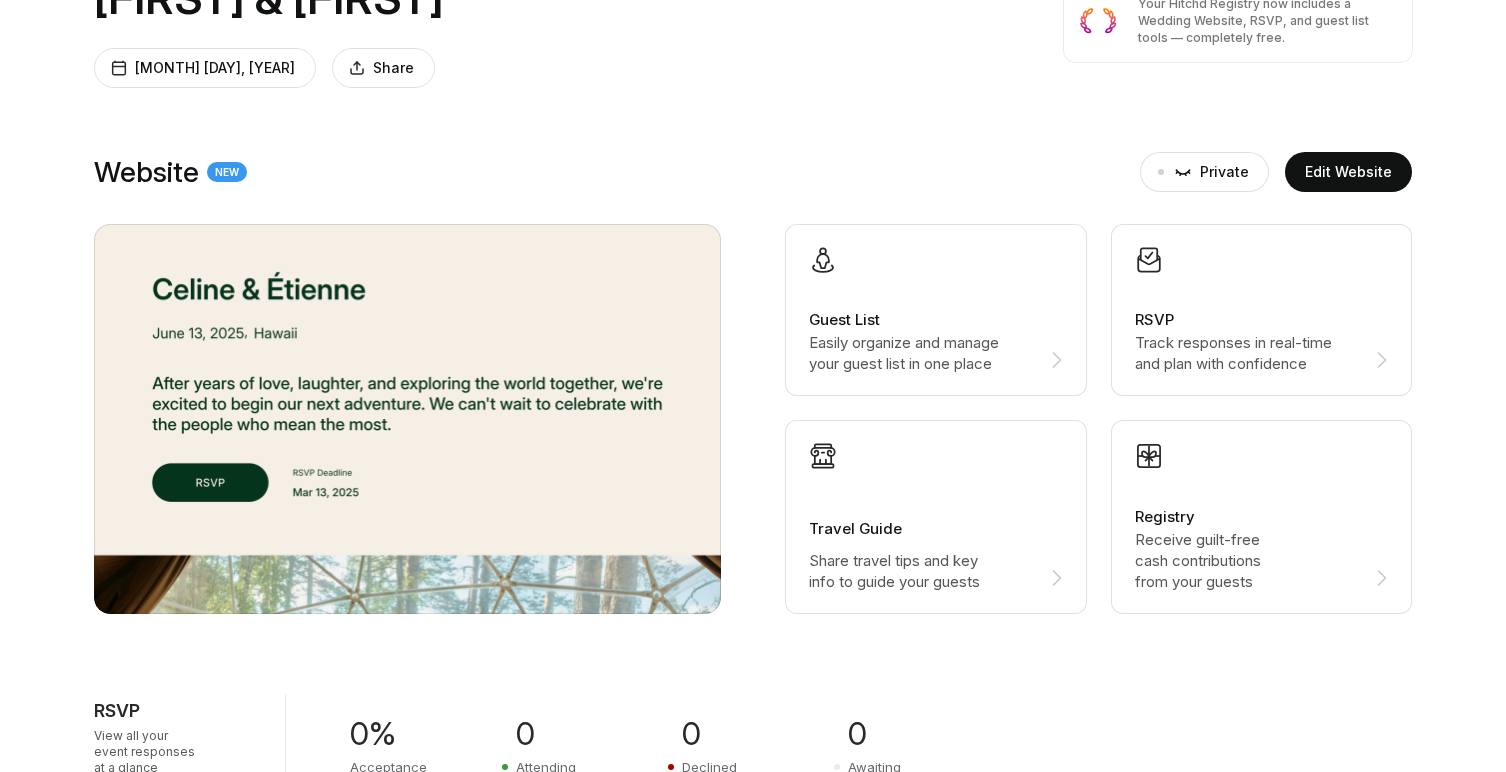 scroll, scrollTop: 161, scrollLeft: 0, axis: vertical 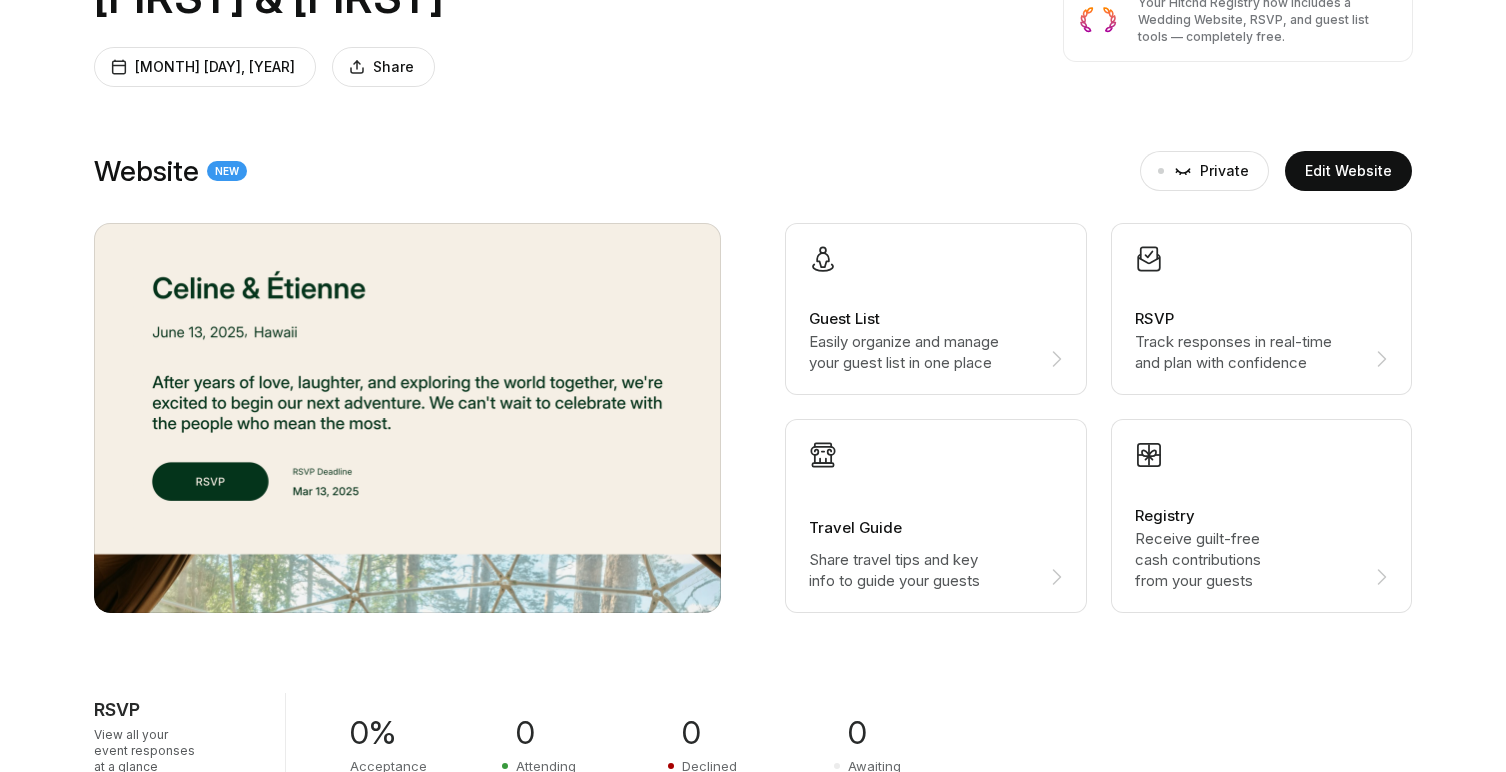 click on "Guest List" at bounding box center (936, 319) 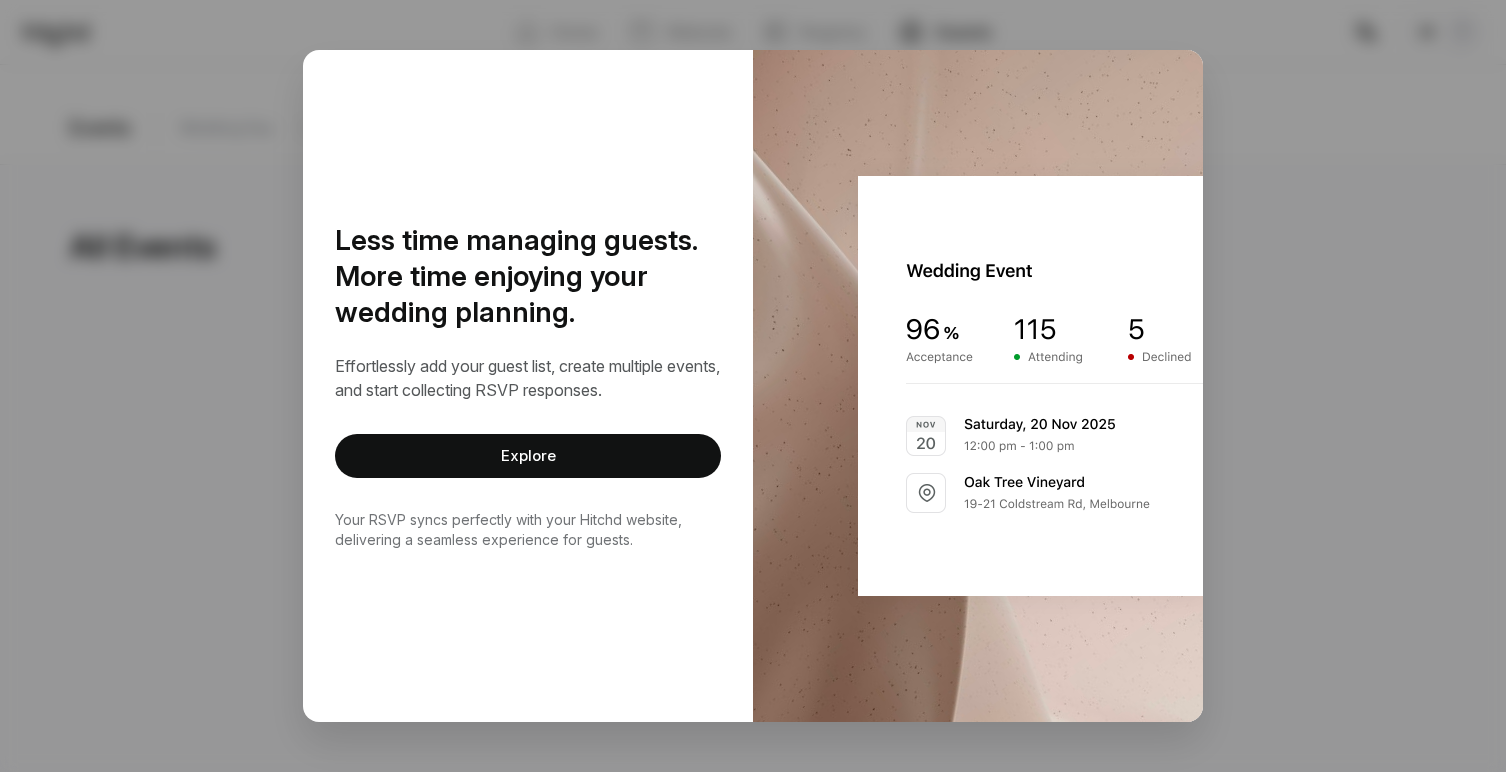 scroll, scrollTop: 0, scrollLeft: 0, axis: both 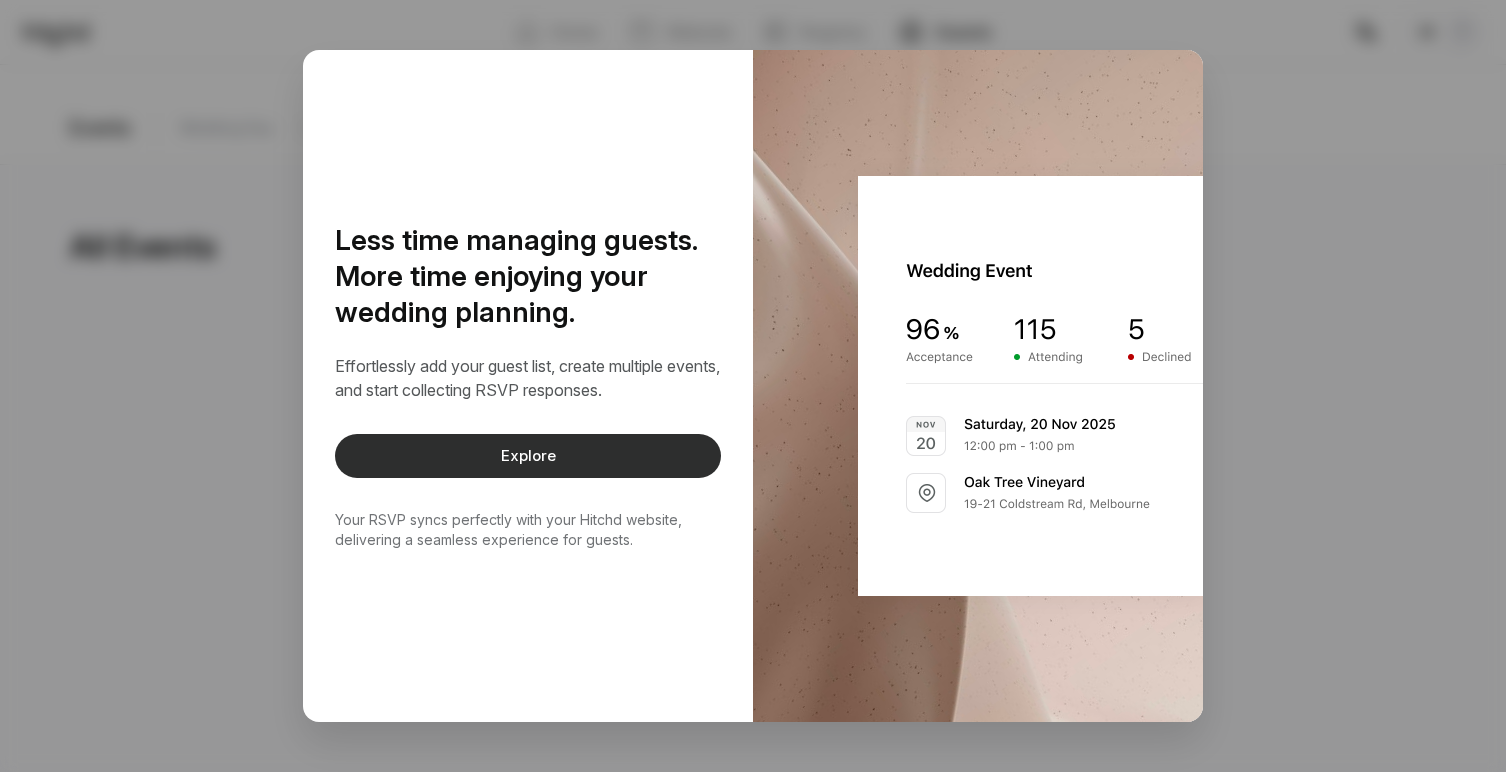 click on "Explore" at bounding box center (528, 456) 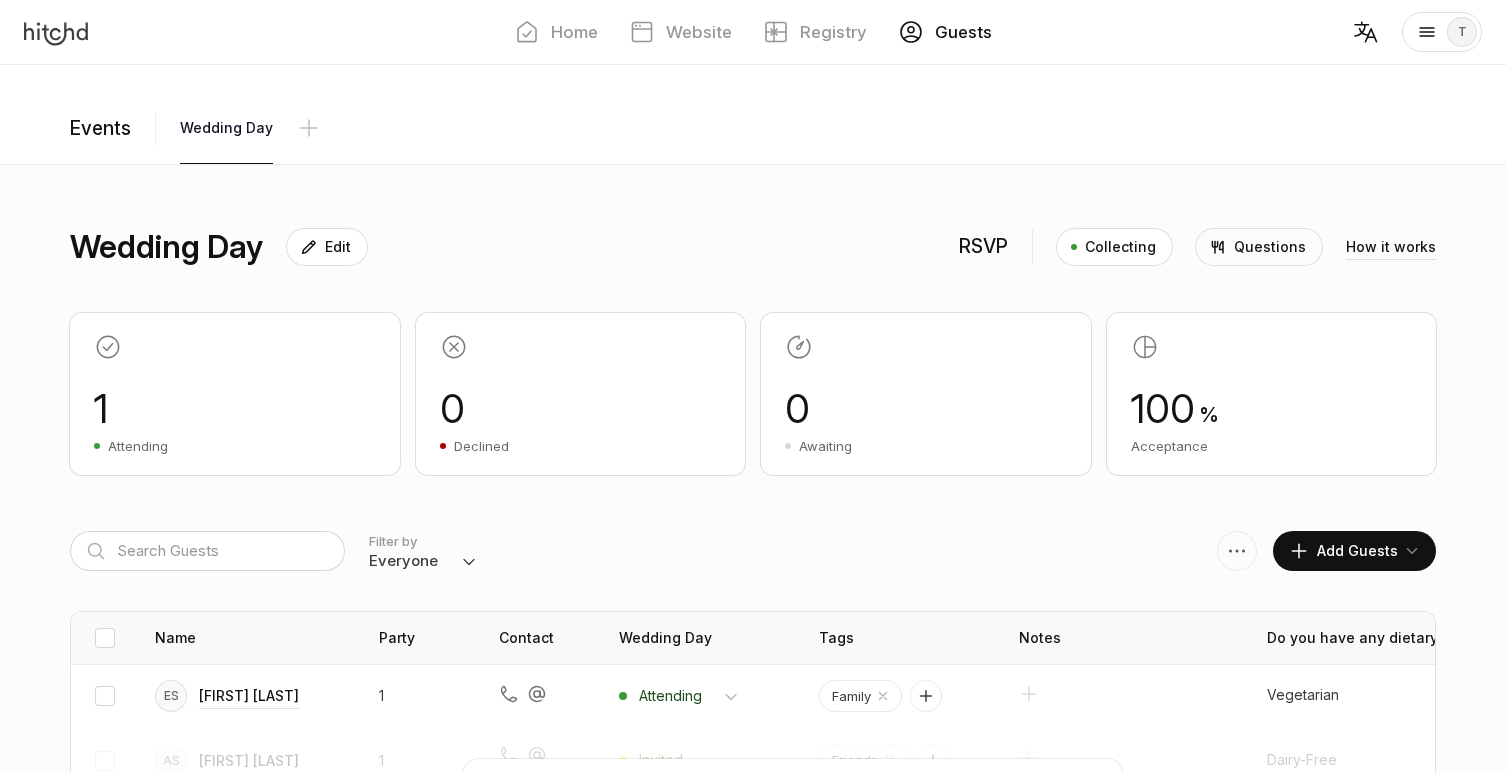 click at bounding box center [56, 34] 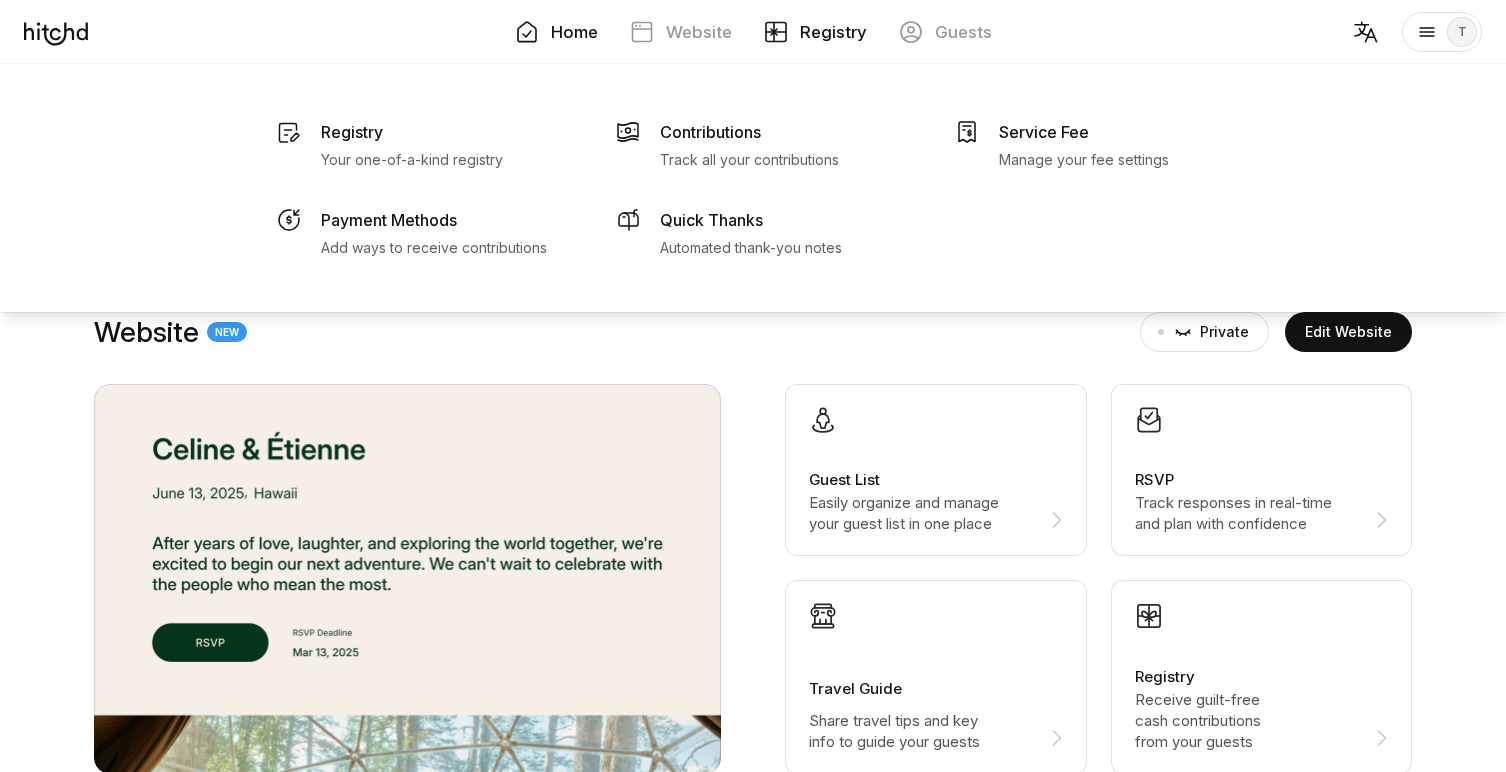 click on "Registry" at bounding box center [833, 32] 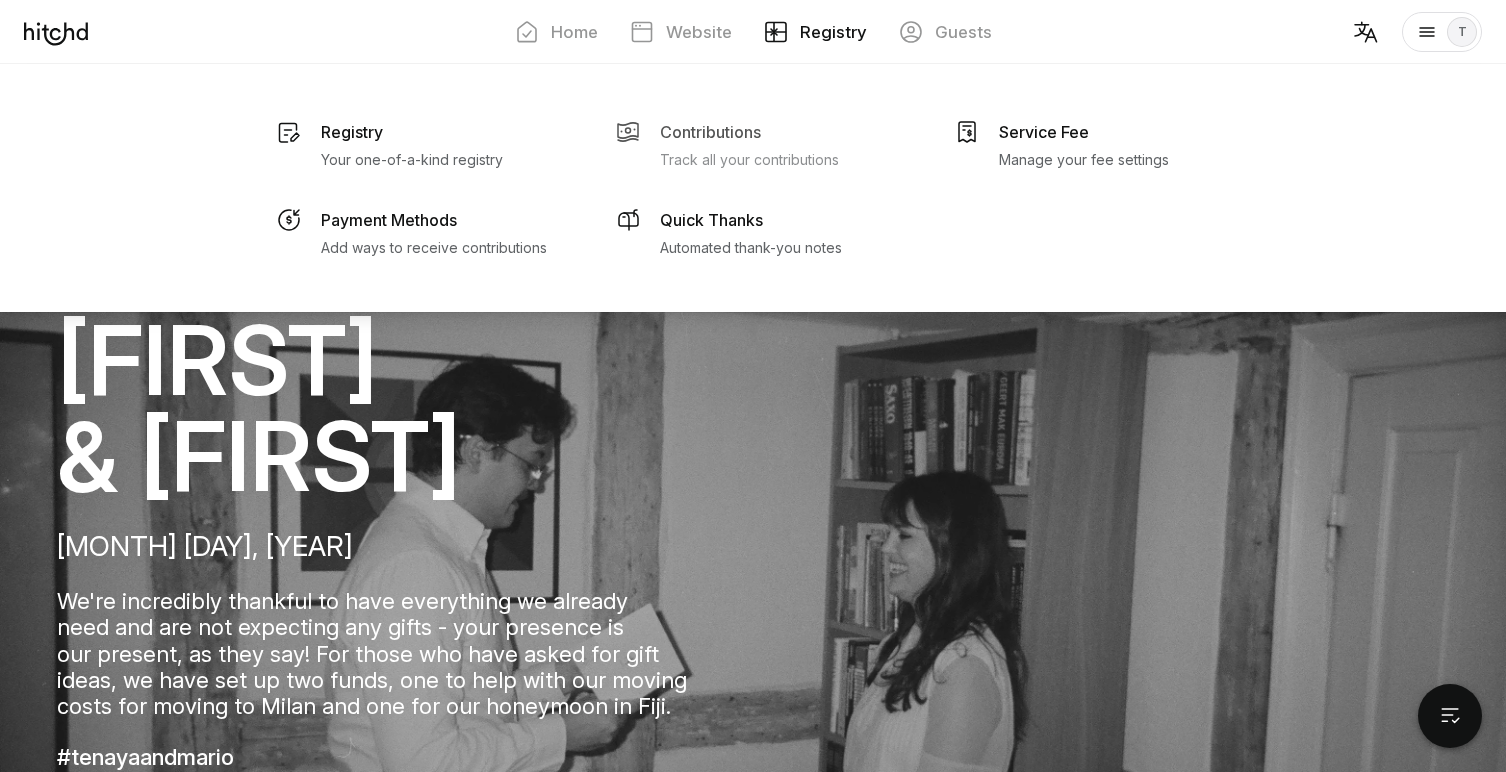 click on "Track all your contributions" at bounding box center (412, 160) 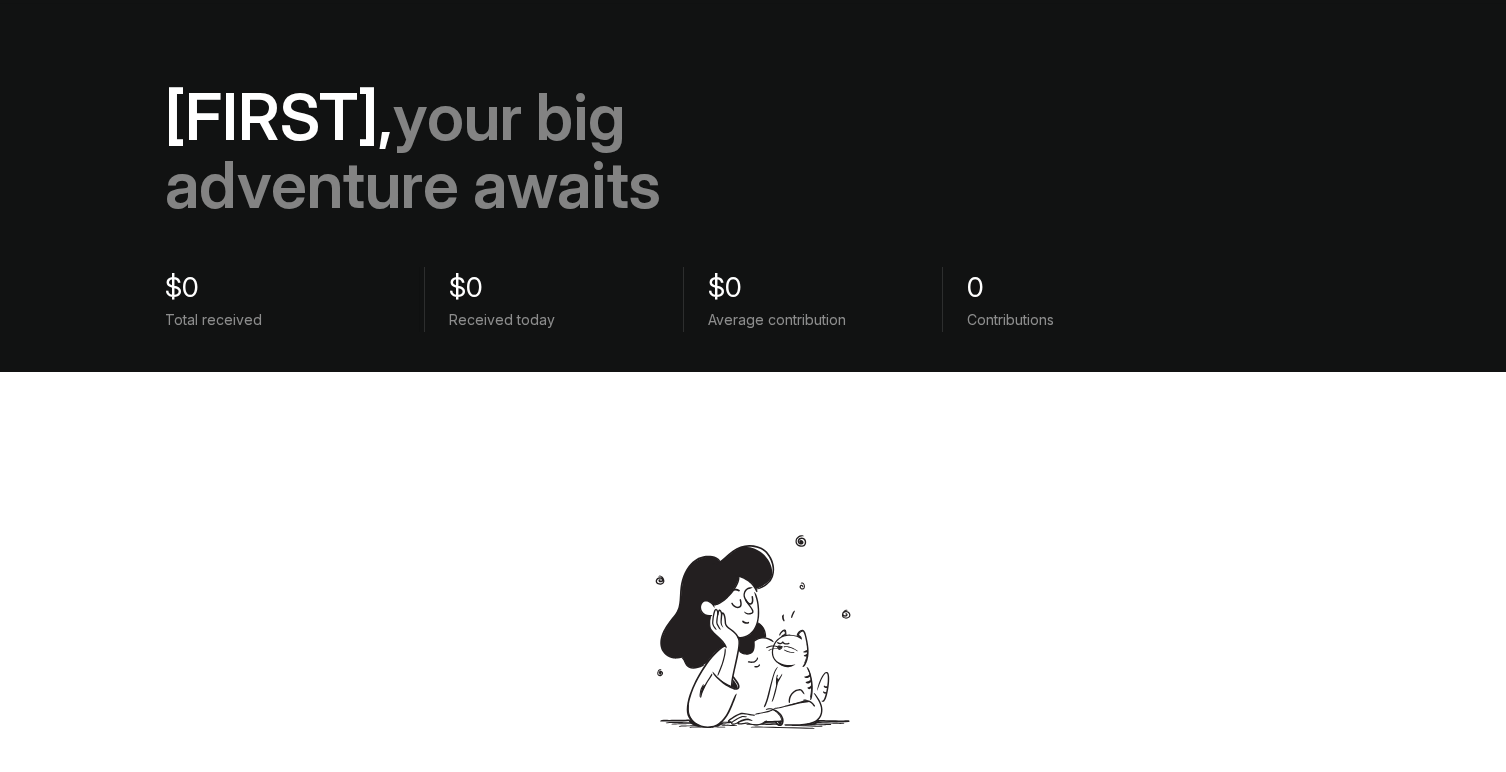scroll, scrollTop: 0, scrollLeft: 0, axis: both 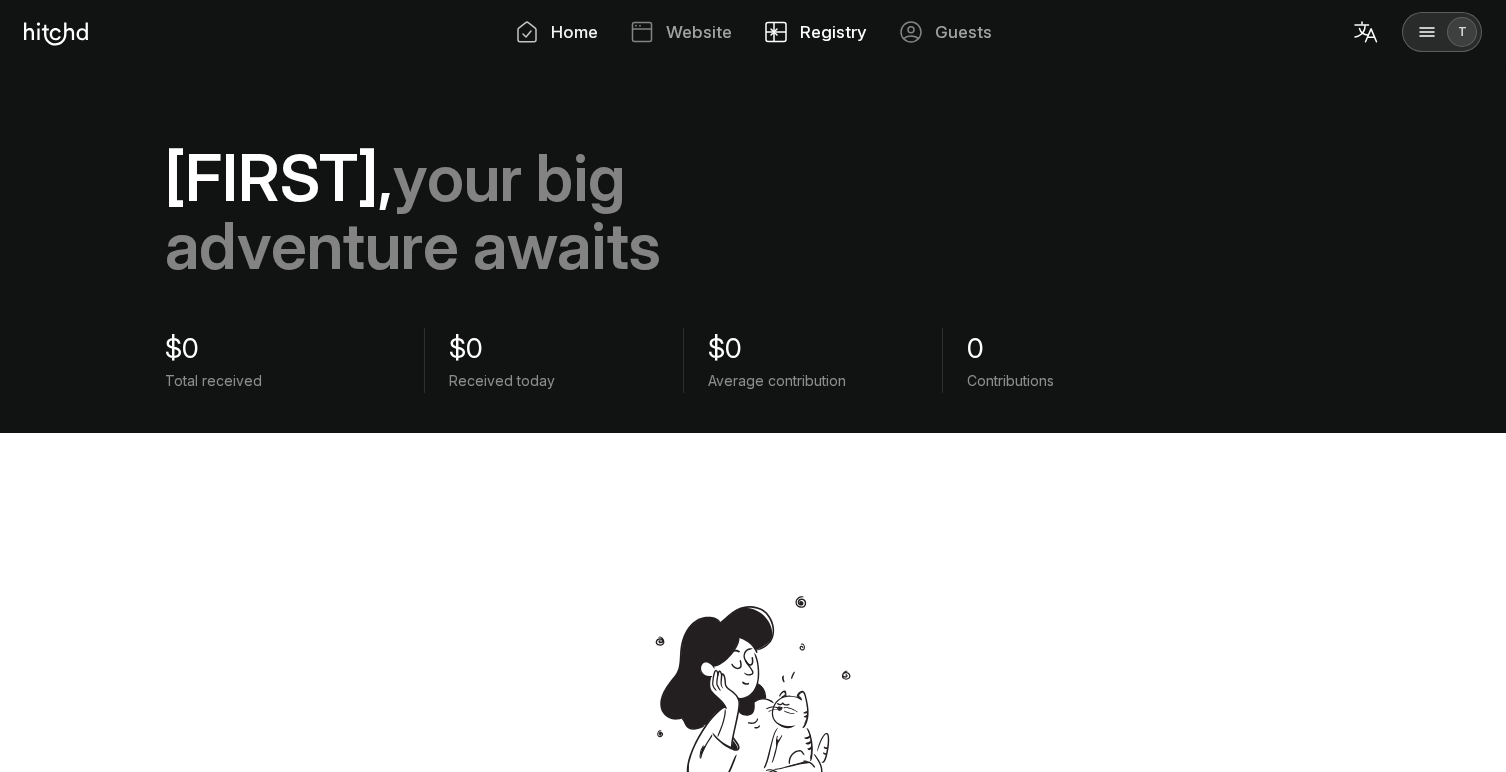 click on "Home" at bounding box center [574, 32] 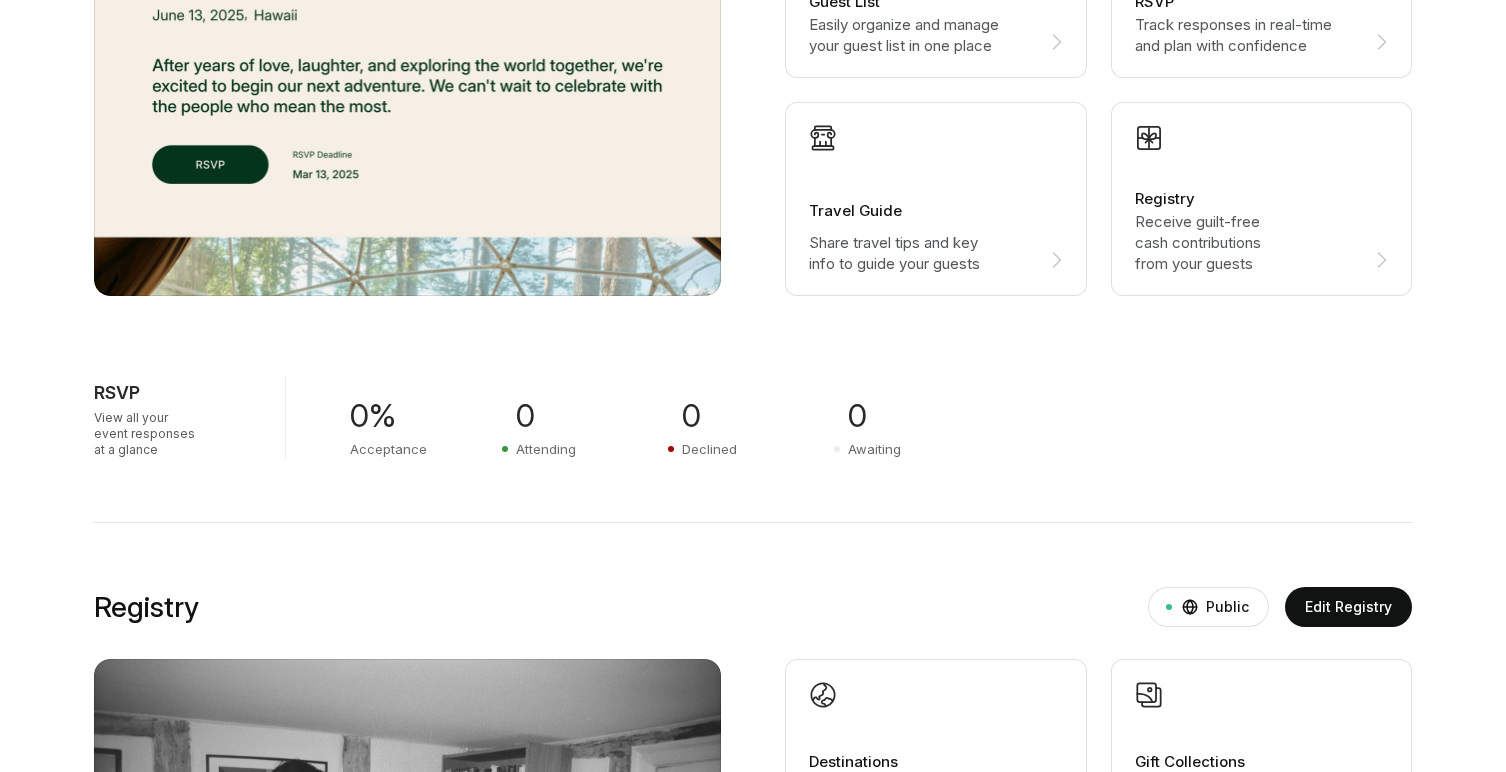 scroll, scrollTop: 0, scrollLeft: 0, axis: both 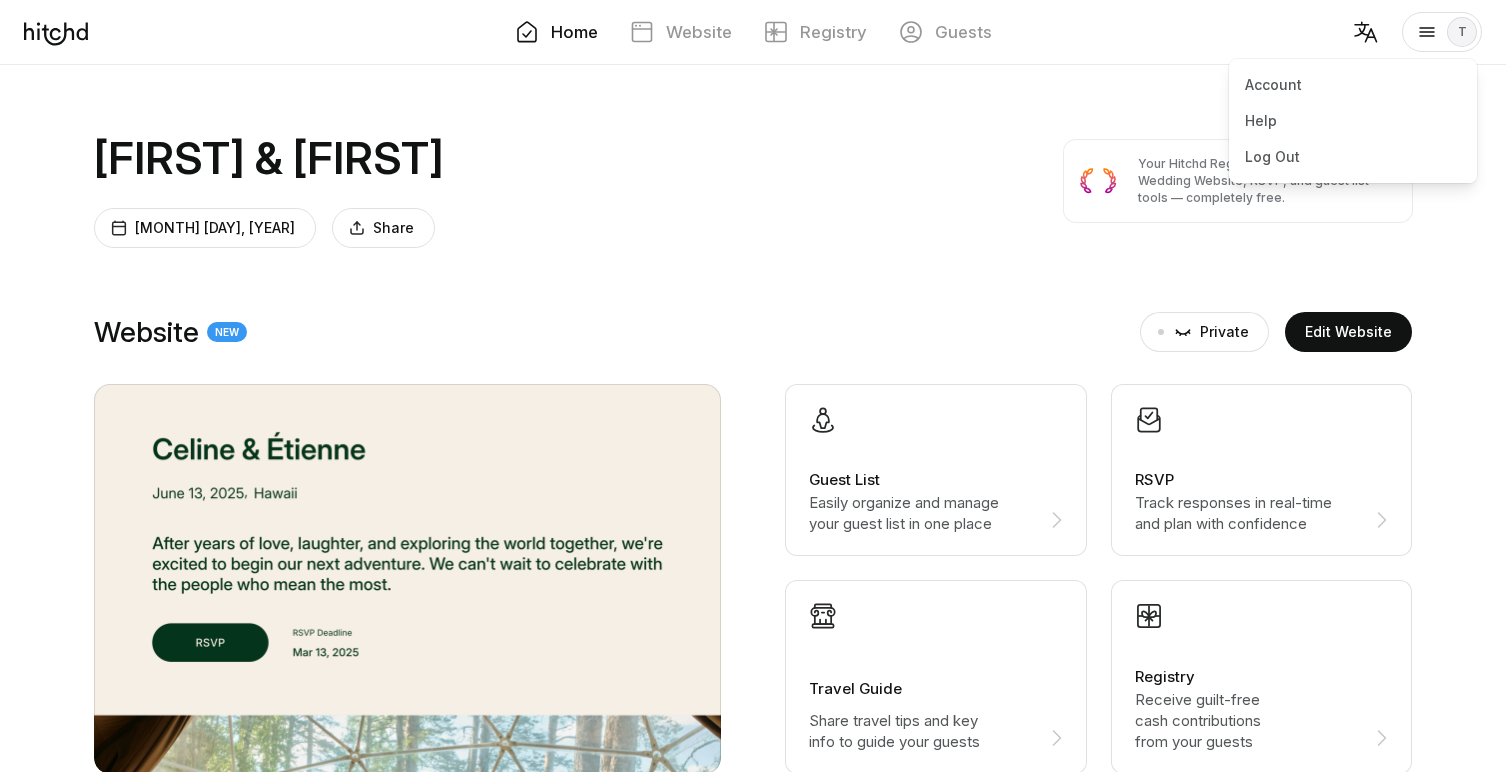 click on "T" at bounding box center [1462, 32] 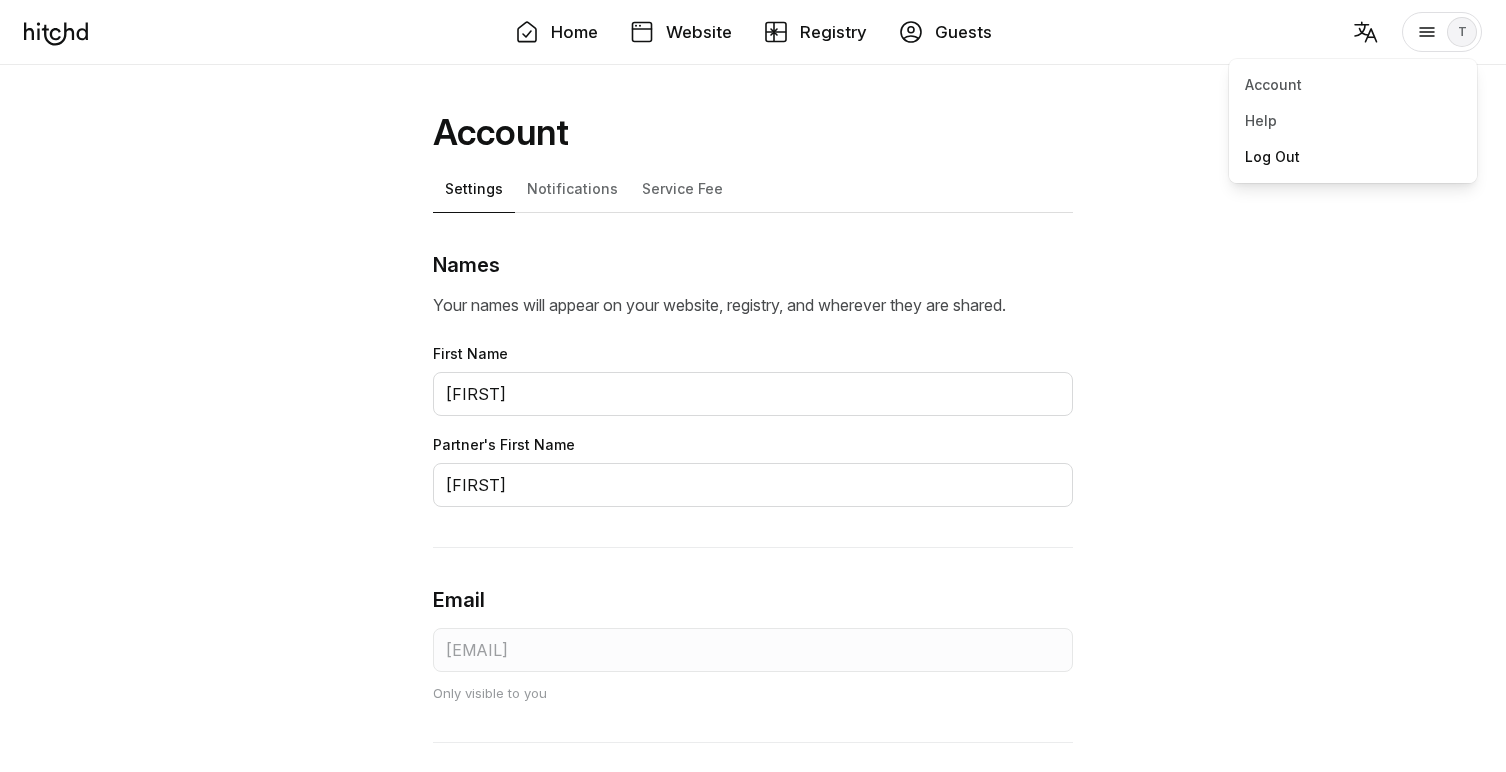 click on "Log Out" at bounding box center (1353, 157) 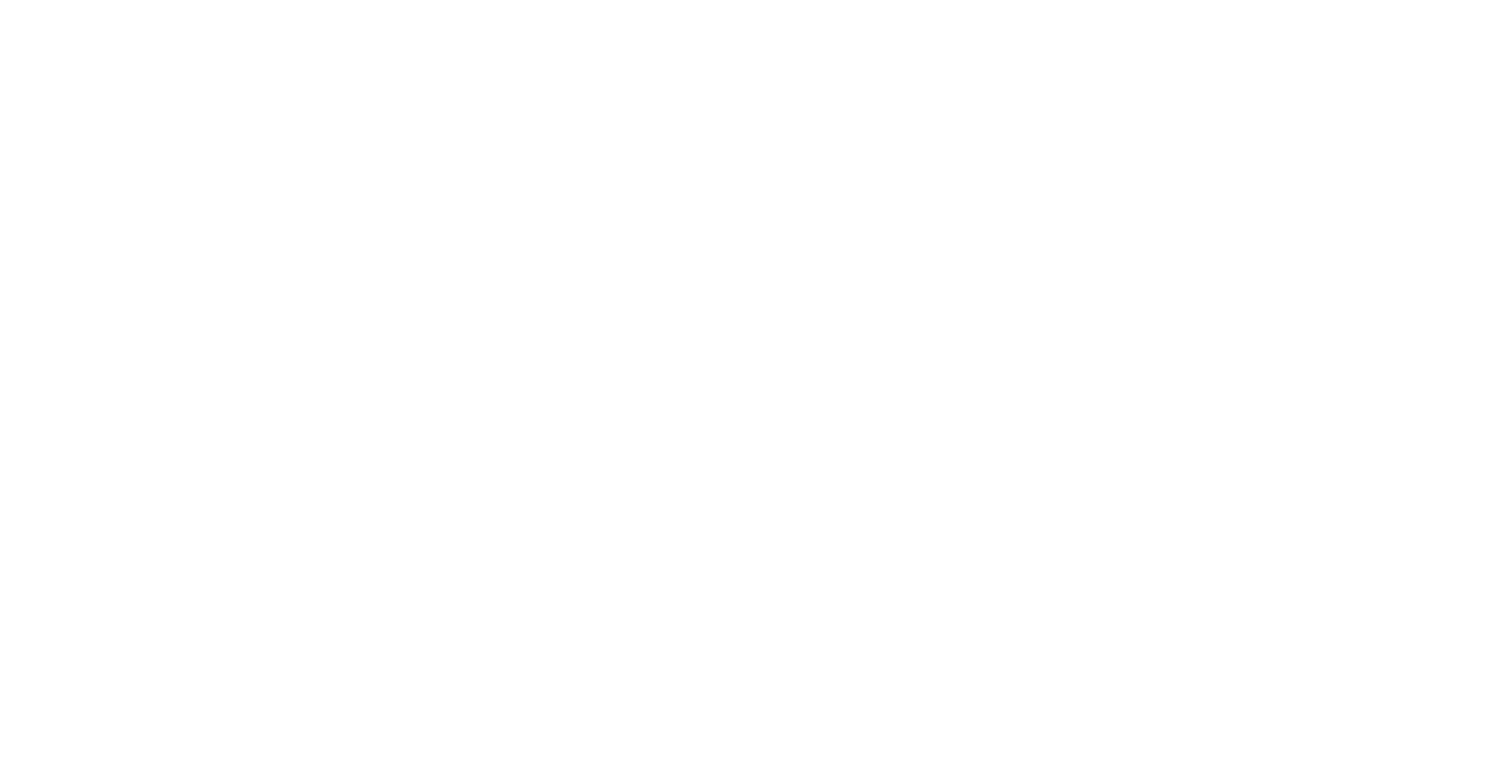 scroll, scrollTop: 0, scrollLeft: 0, axis: both 